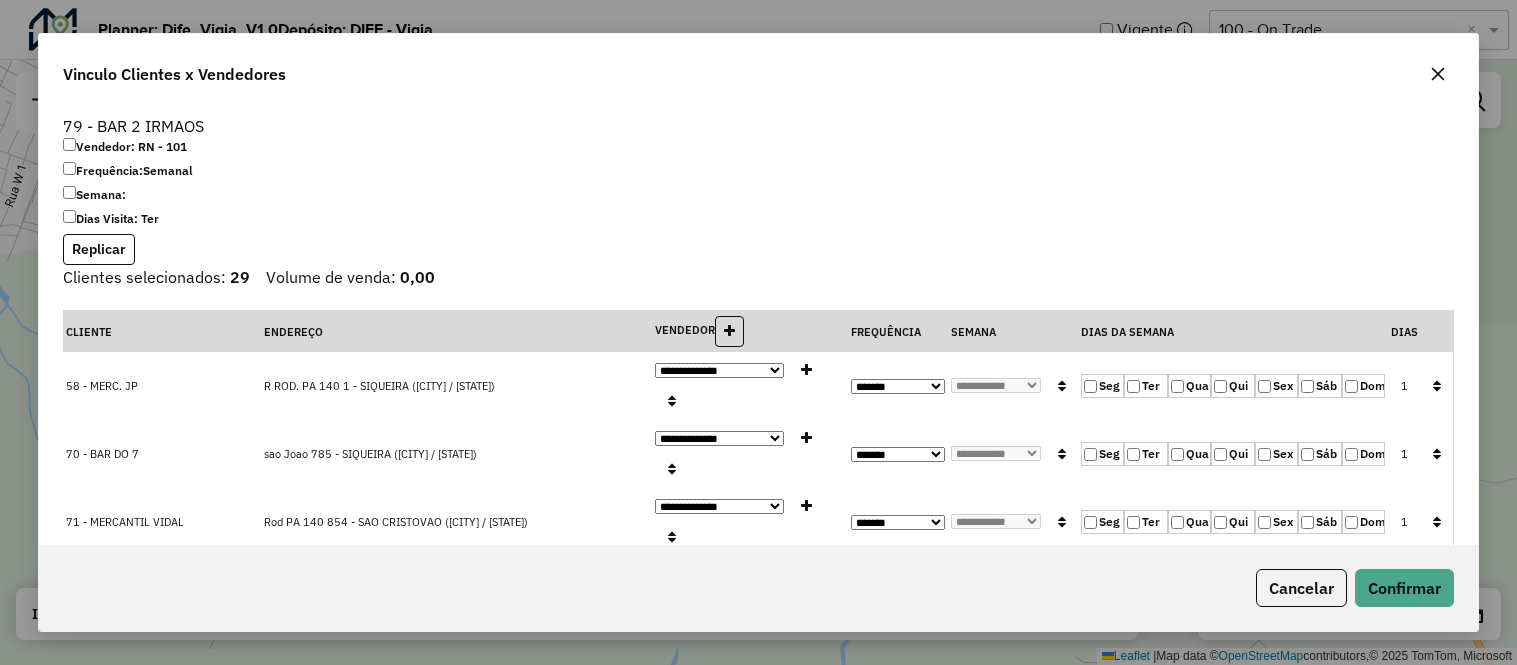 select on "********" 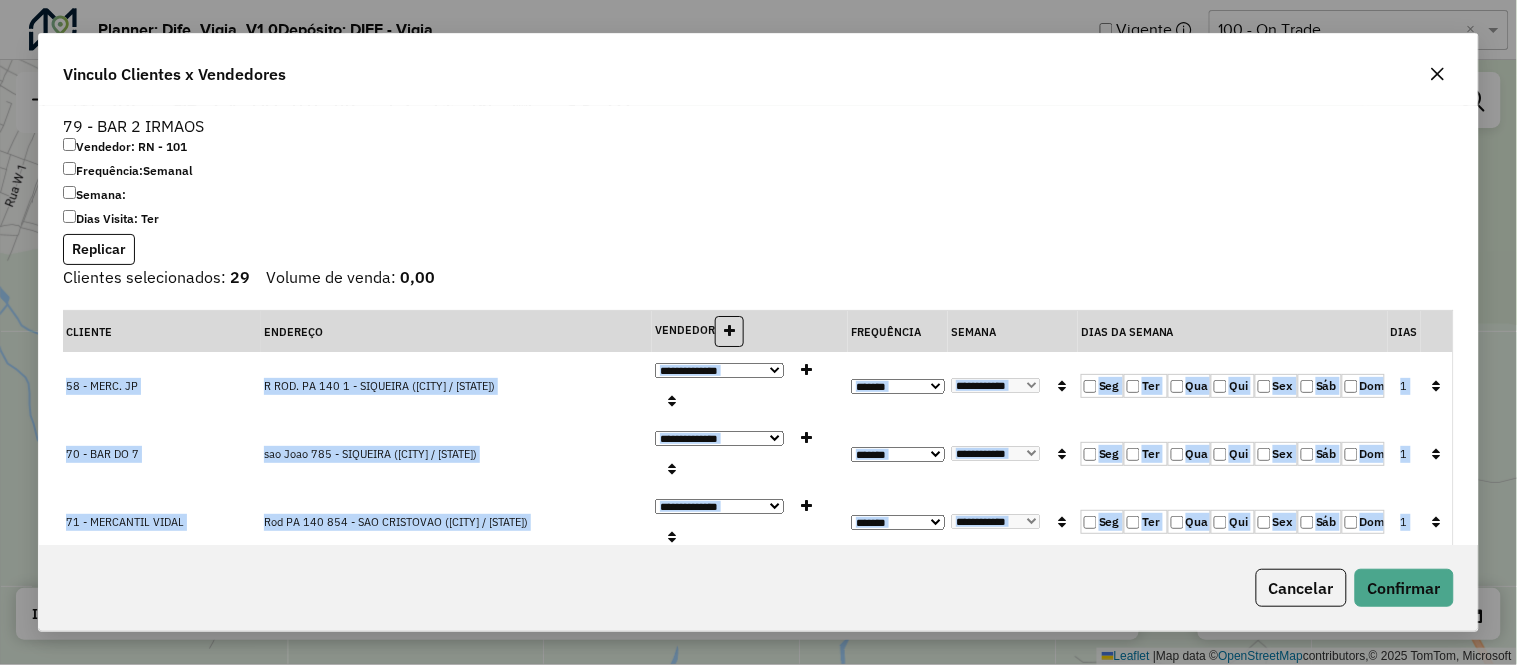 scroll, scrollTop: 1376, scrollLeft: 0, axis: vertical 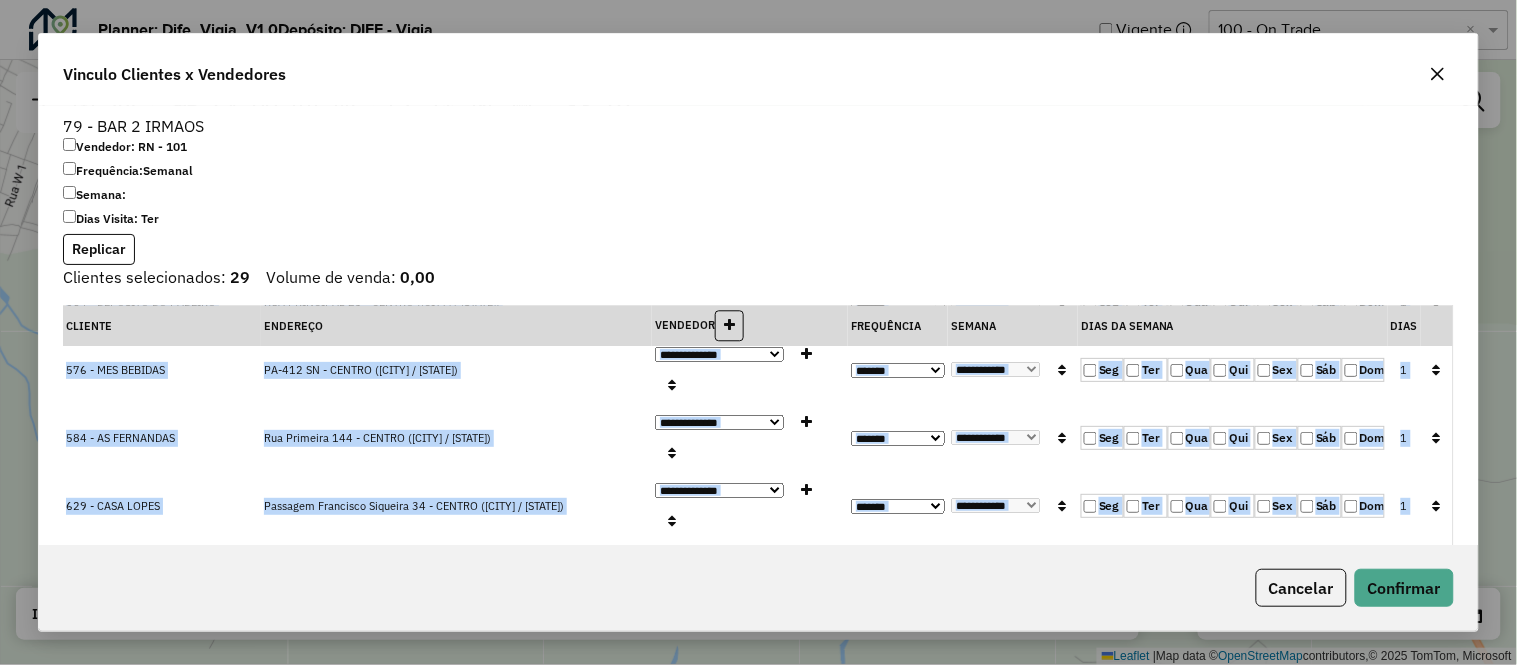 click 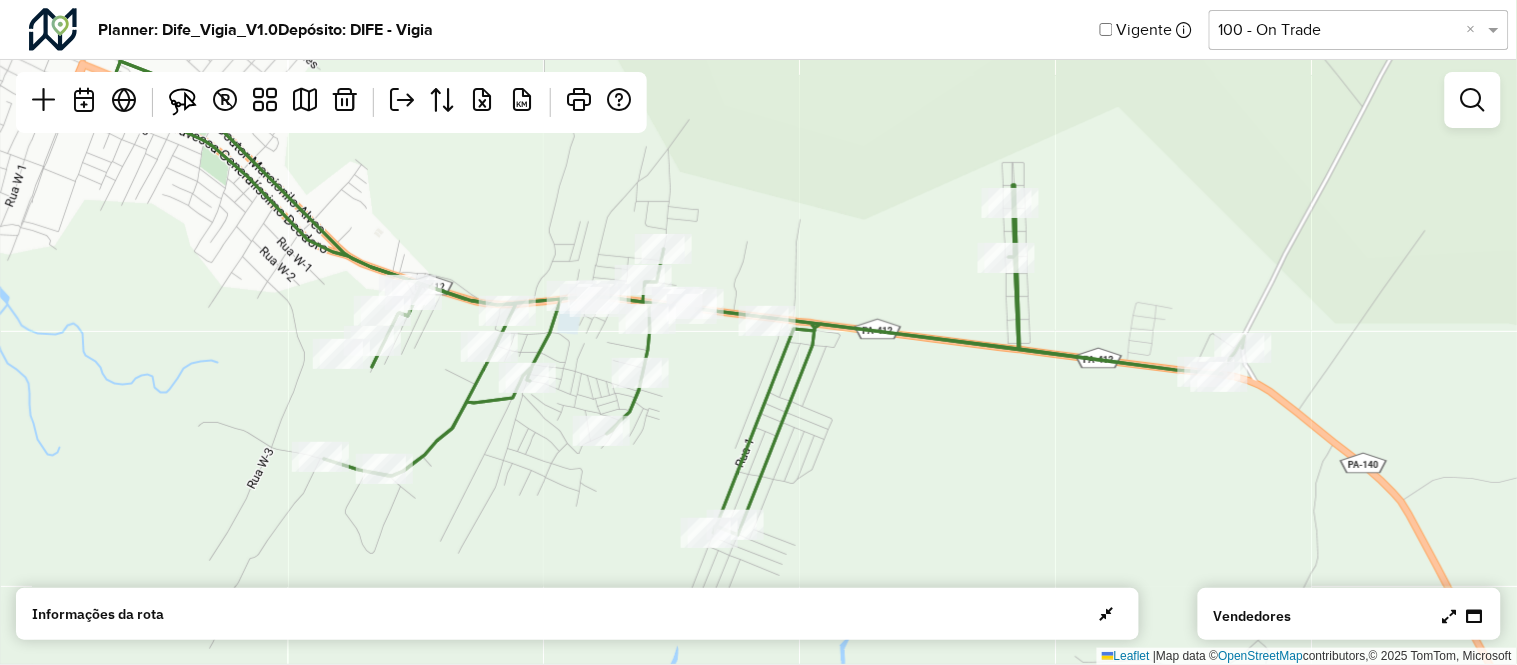 click on "Leaflet   |  Map data ©  OpenStreetMap  contributors,© 2025 TomTom, Microsoft" 